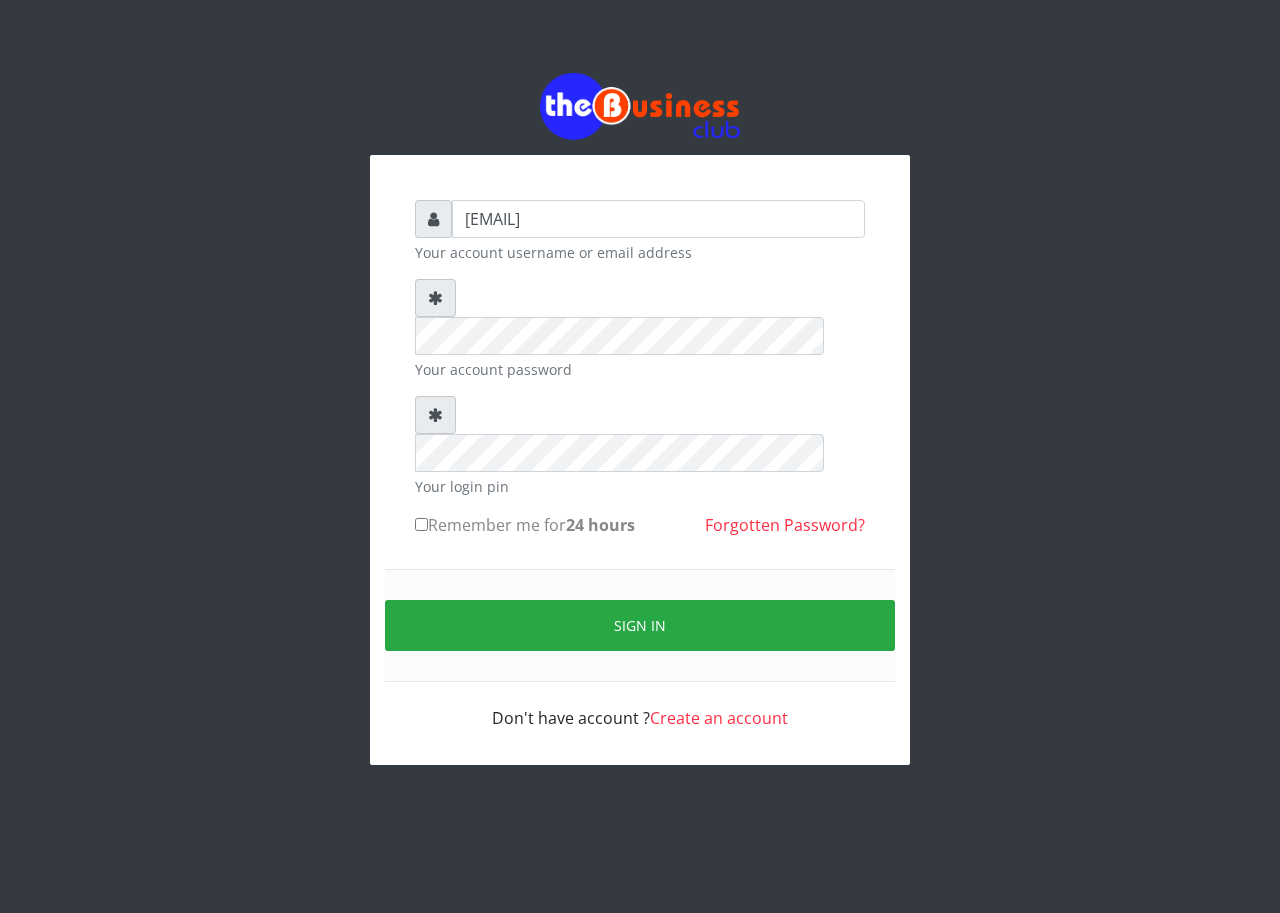 scroll, scrollTop: 0, scrollLeft: 0, axis: both 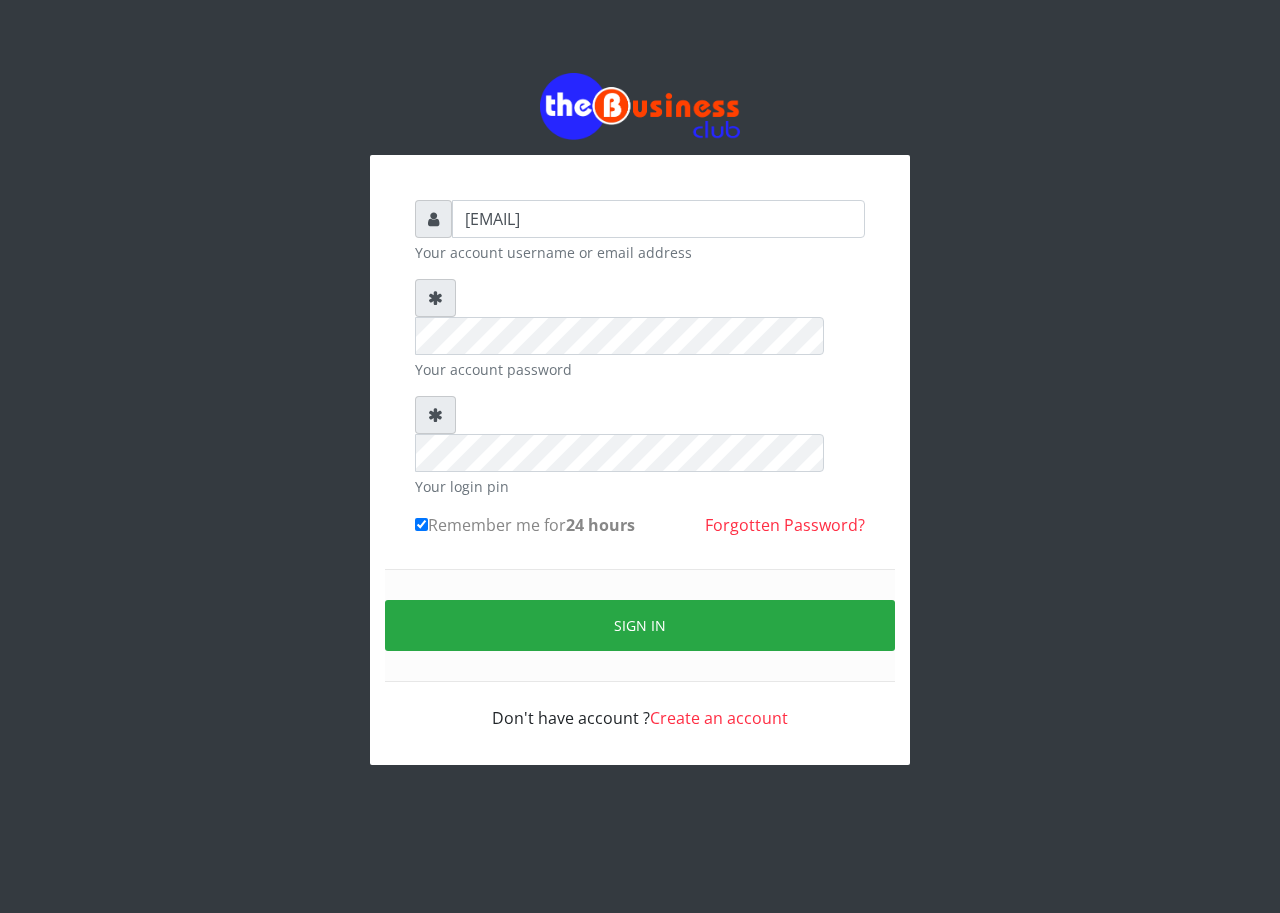 click on "Remember me for  24 hours" at bounding box center (525, 525) 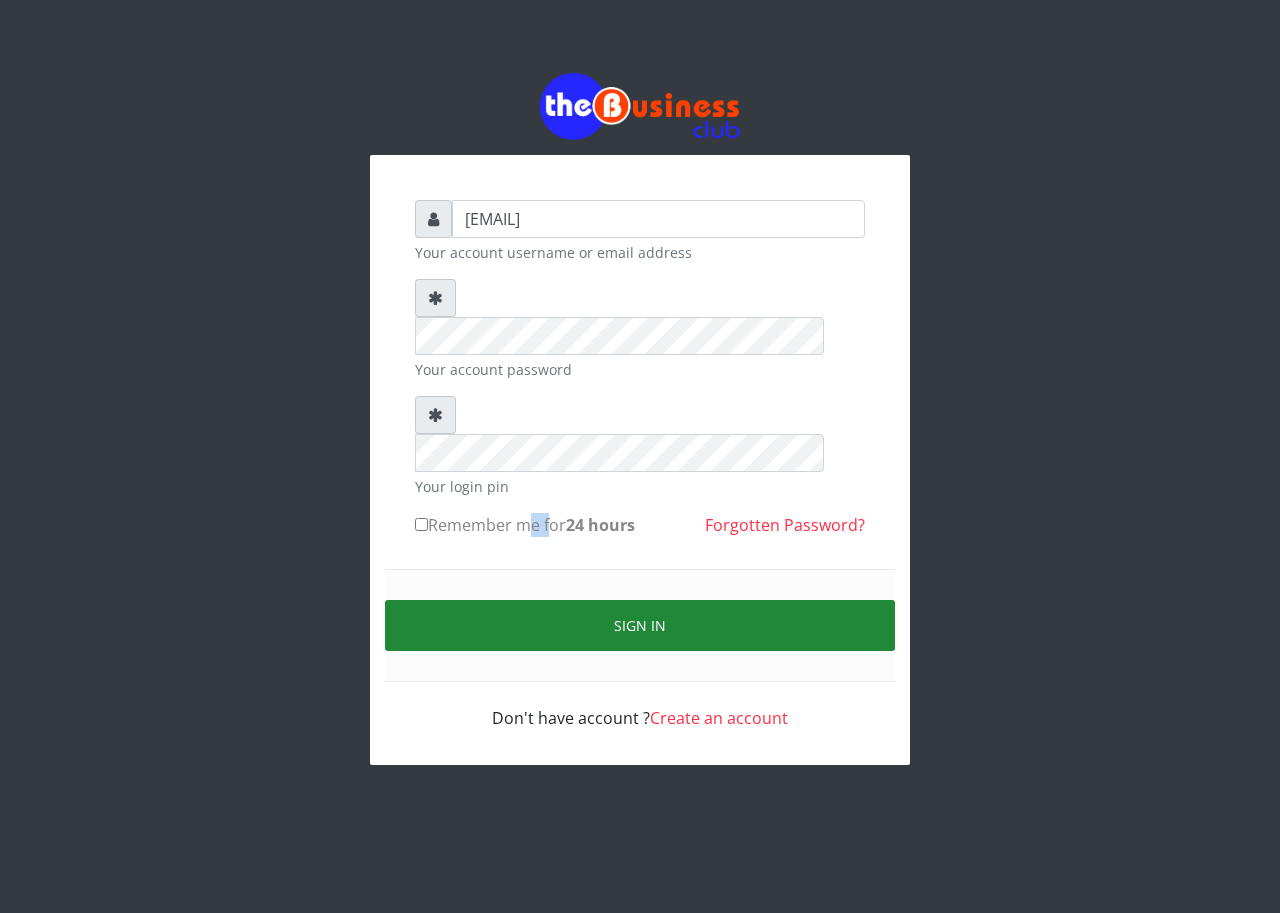 click on "Sign in" at bounding box center (640, 625) 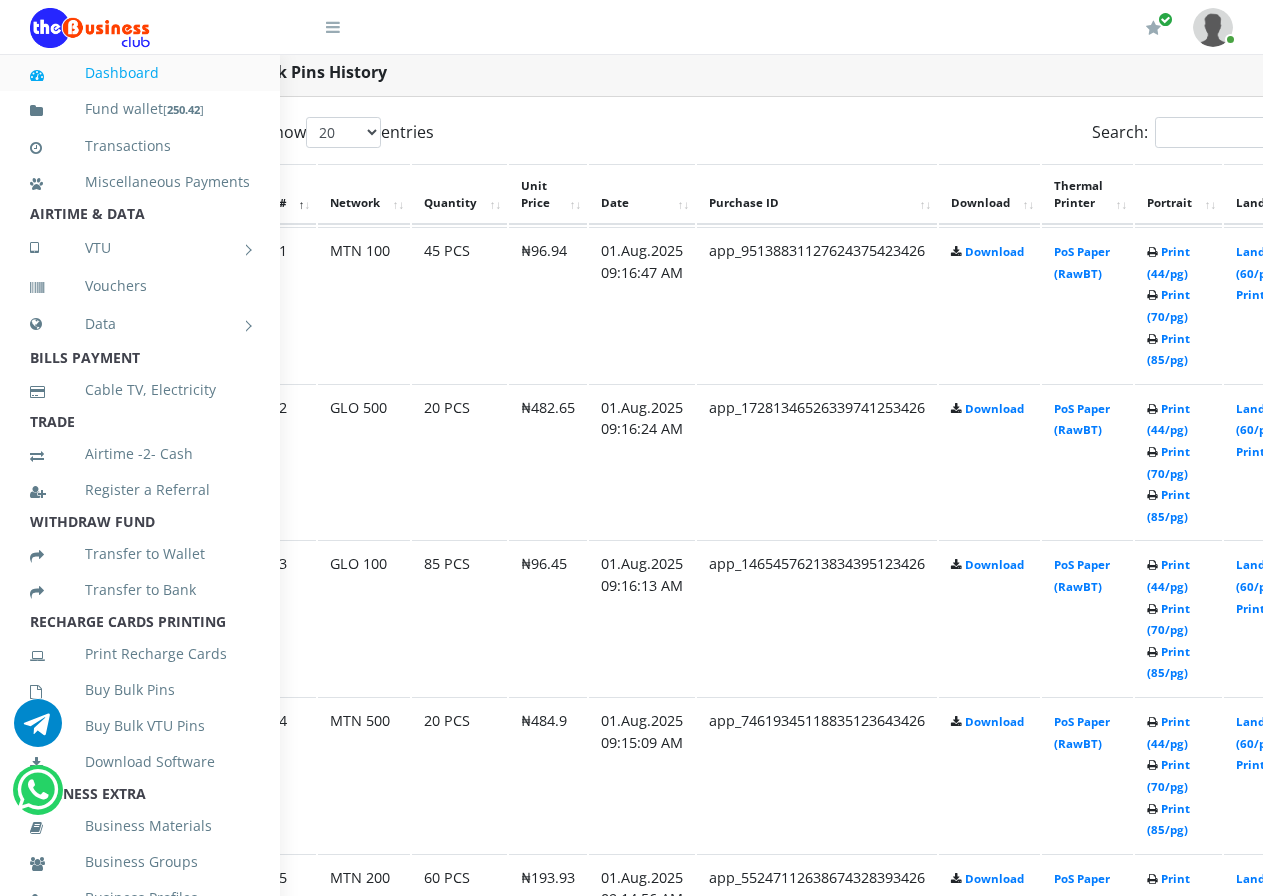 scroll, scrollTop: 1040, scrollLeft: 120, axis: both 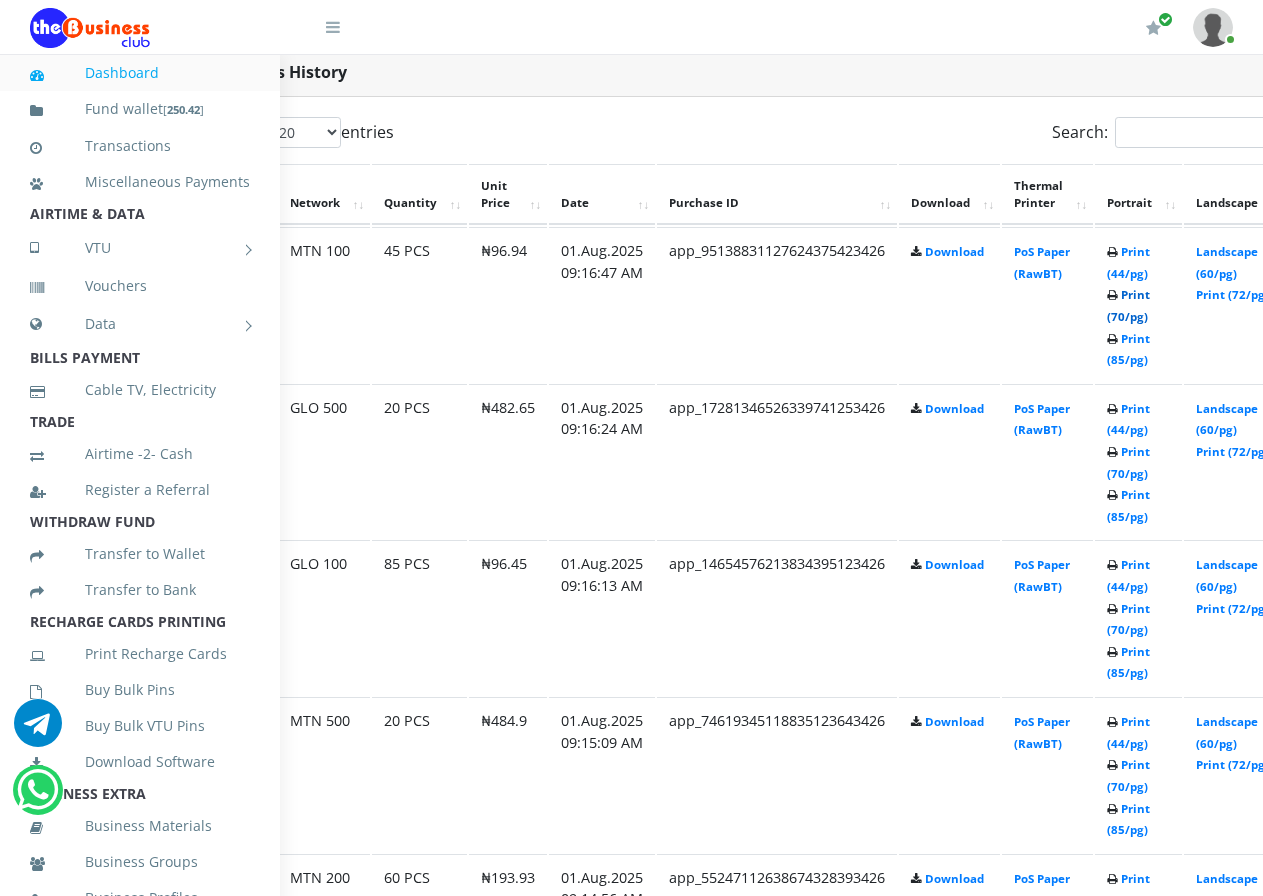 click on "Print (70/pg)" at bounding box center (1128, 305) 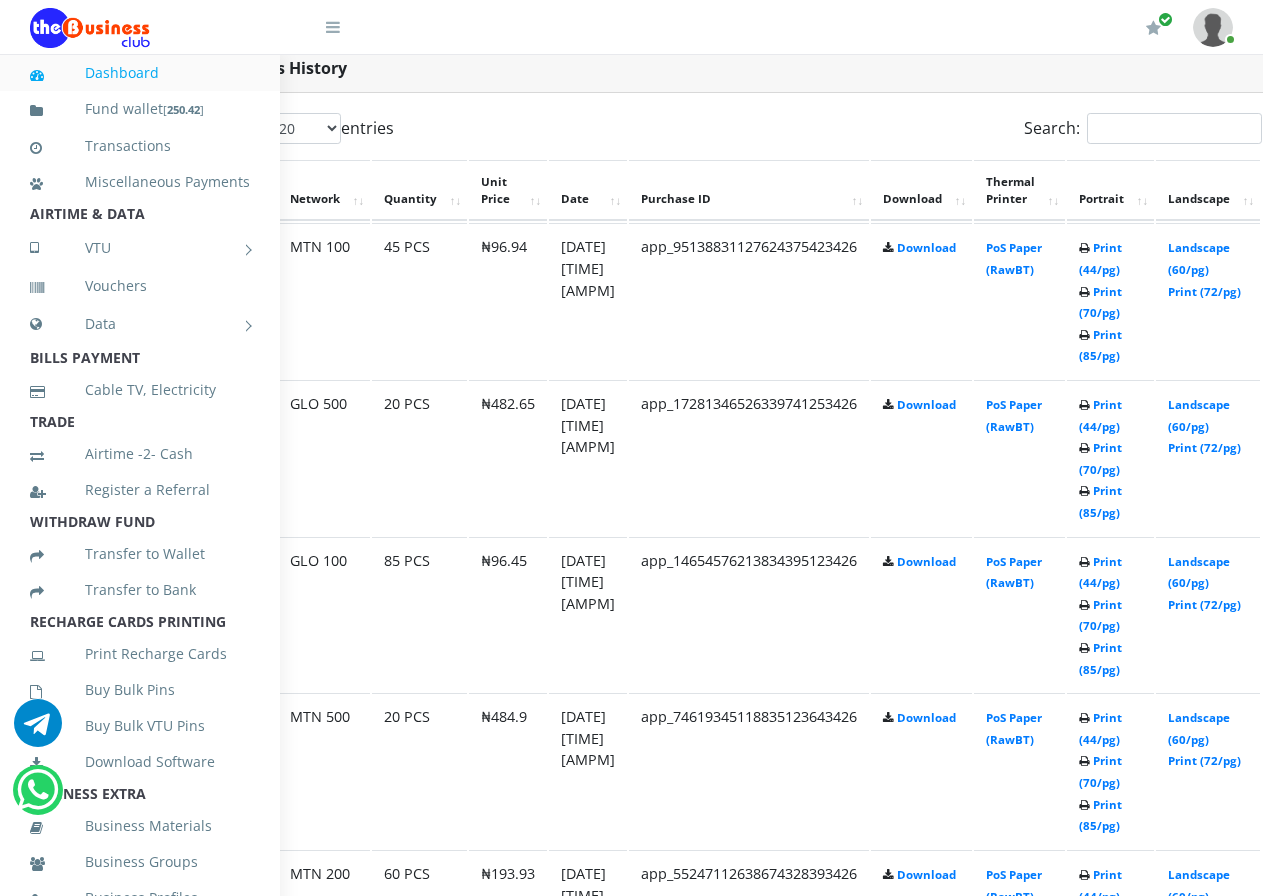 scroll, scrollTop: 0, scrollLeft: 0, axis: both 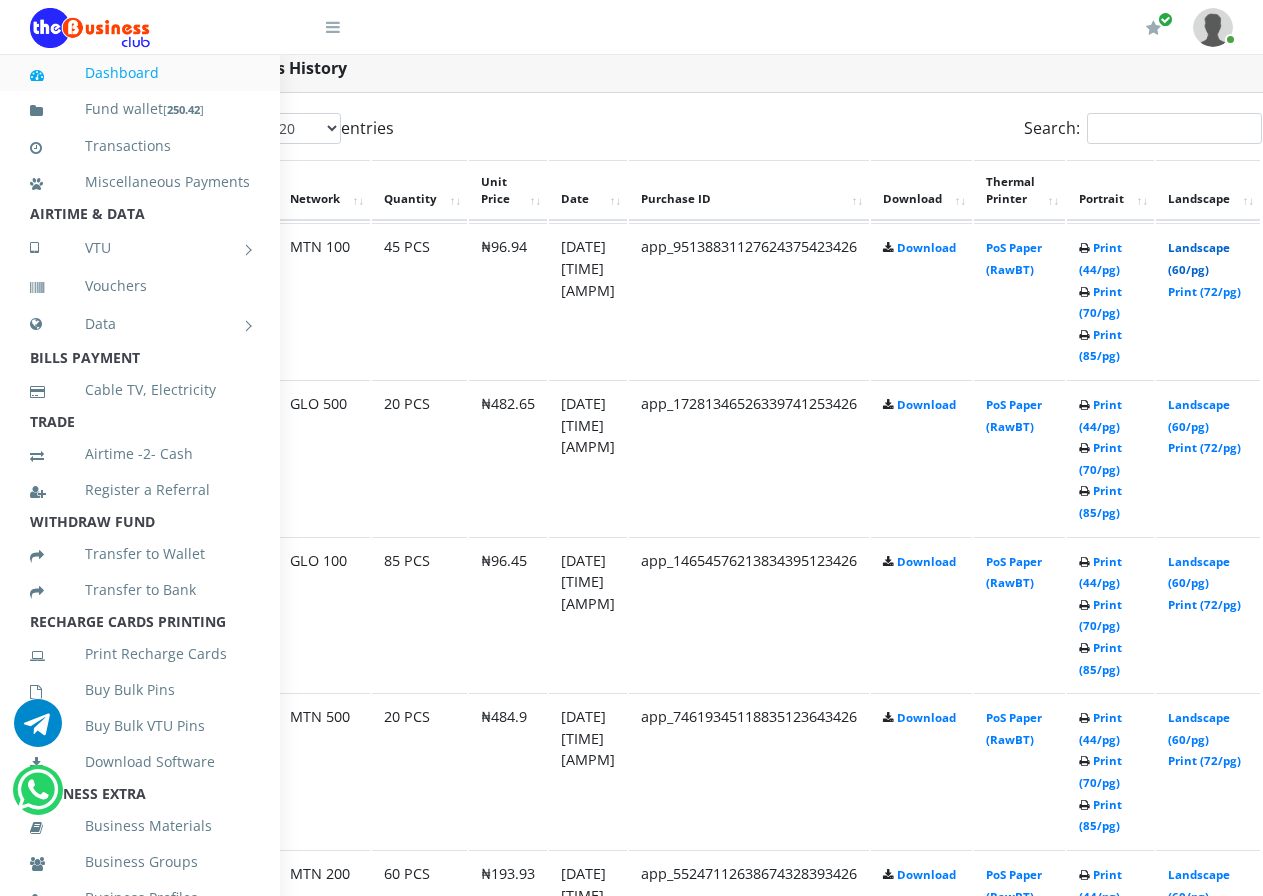 click on "Landscape (60/pg)" at bounding box center [1199, 258] 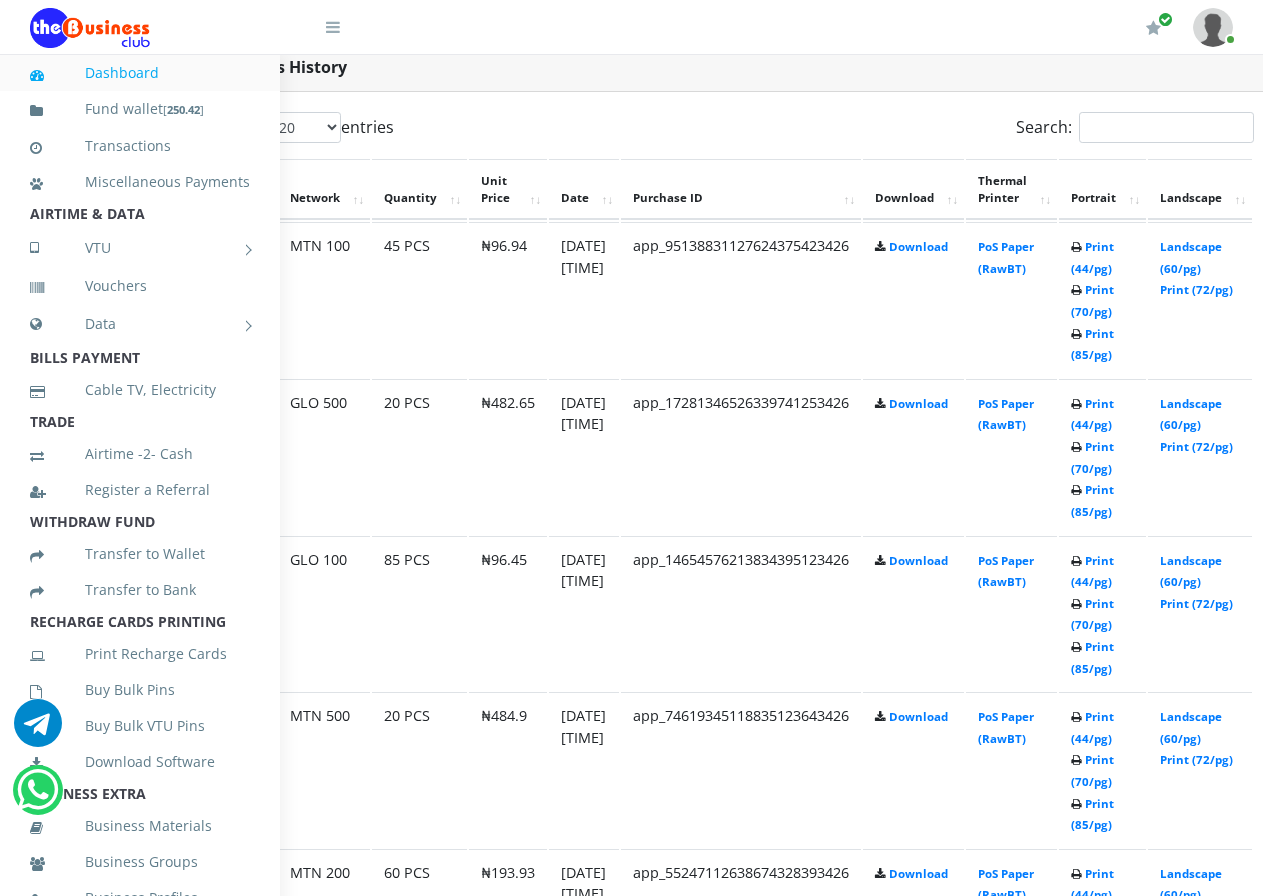 scroll, scrollTop: 0, scrollLeft: 0, axis: both 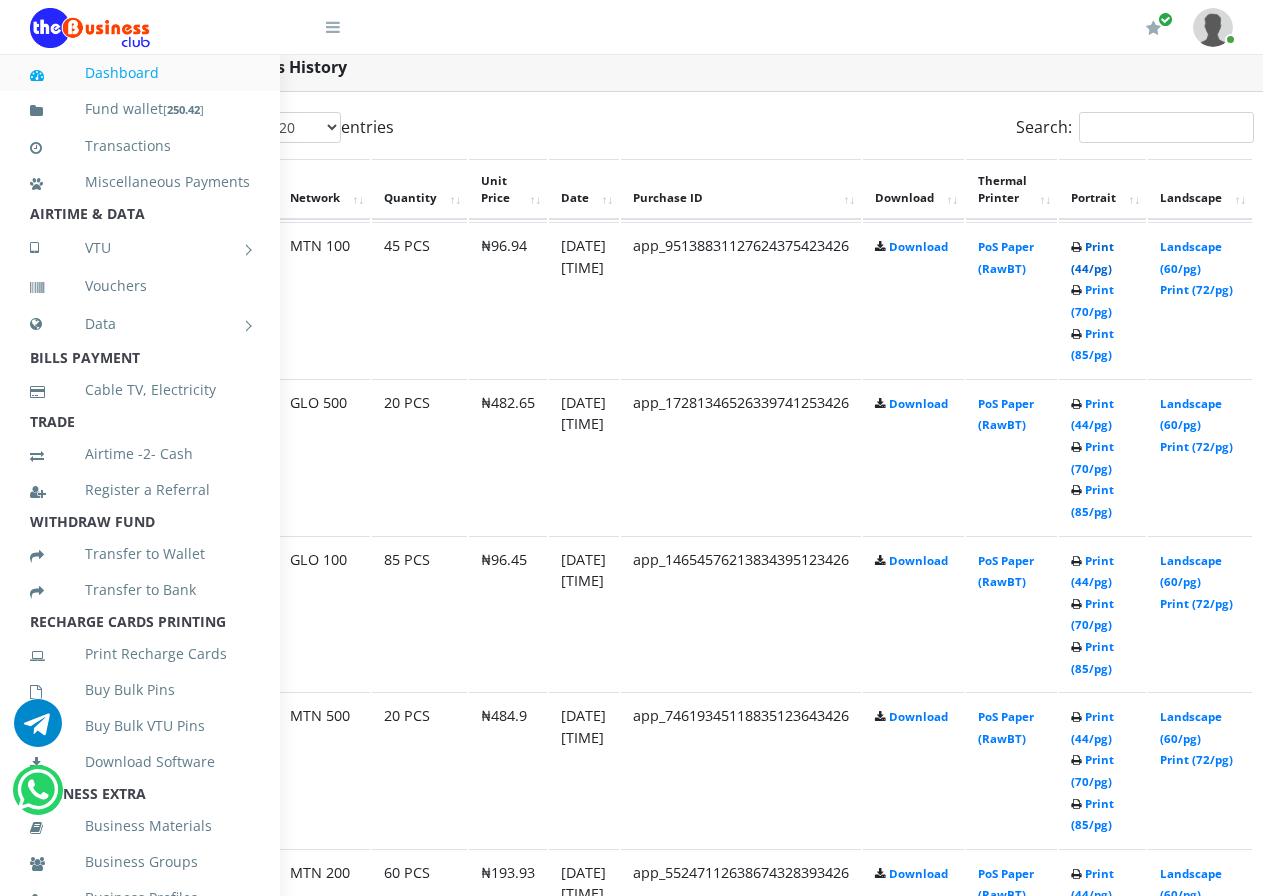 click on "Print (44/pg)" at bounding box center (1092, 257) 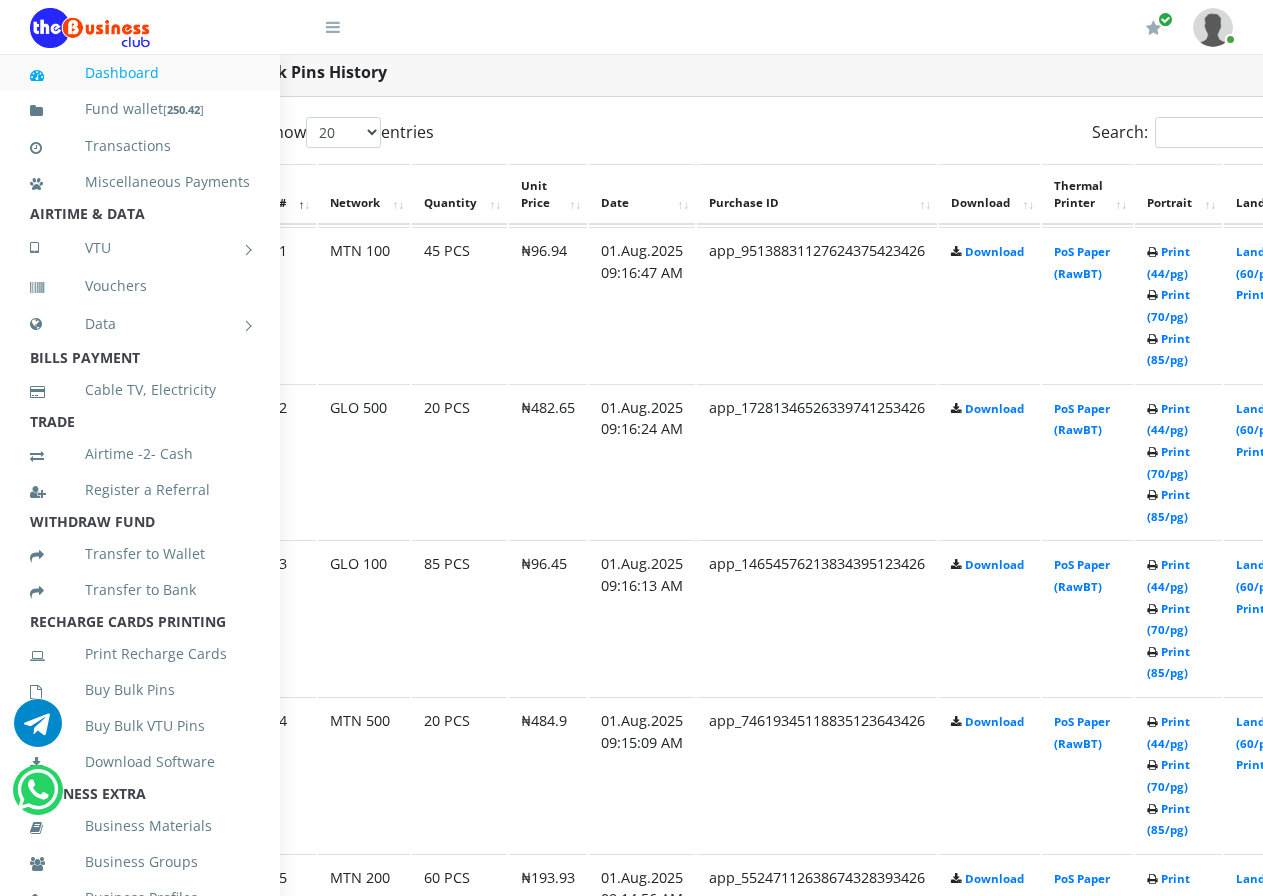 scroll, scrollTop: 1040, scrollLeft: 220, axis: both 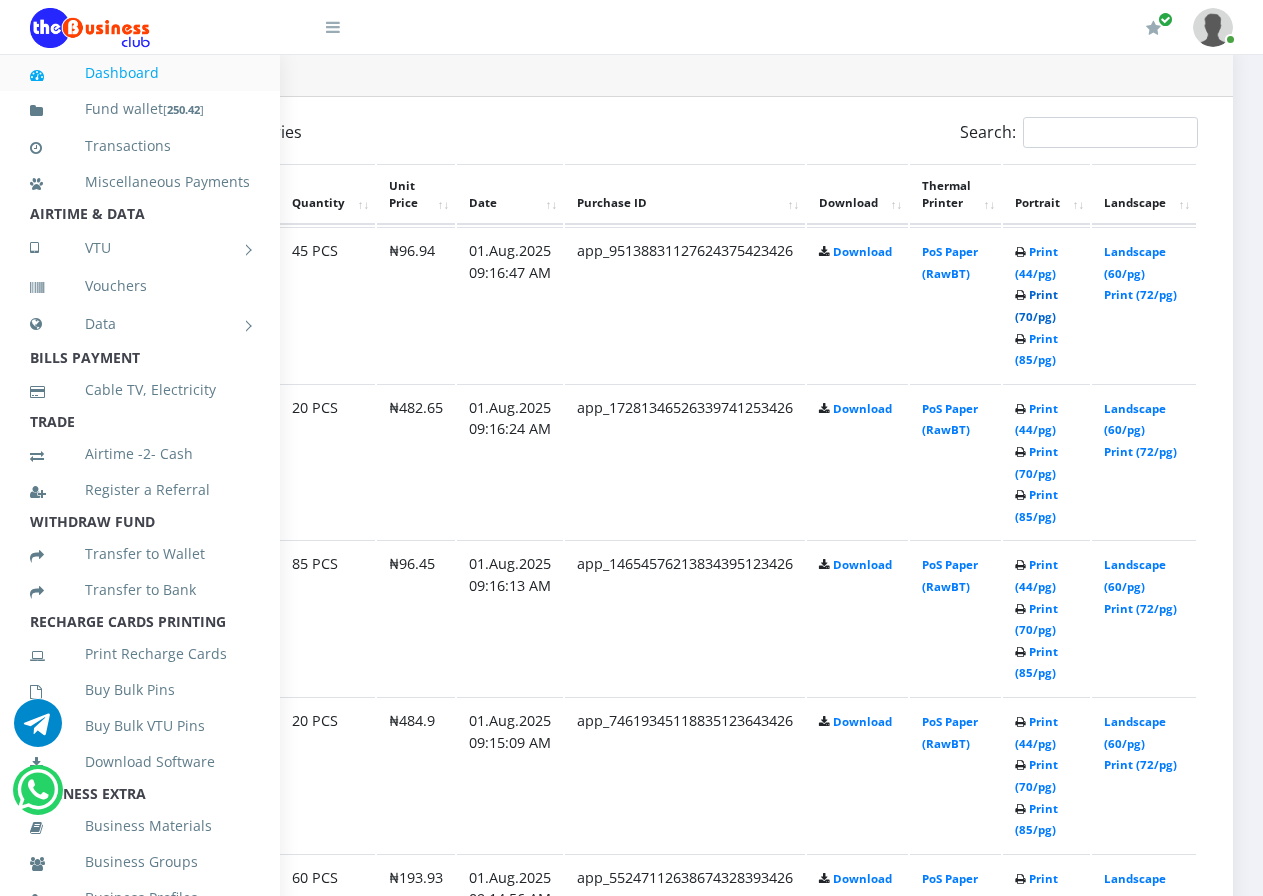 click on "Print (70/pg)" at bounding box center [1036, 305] 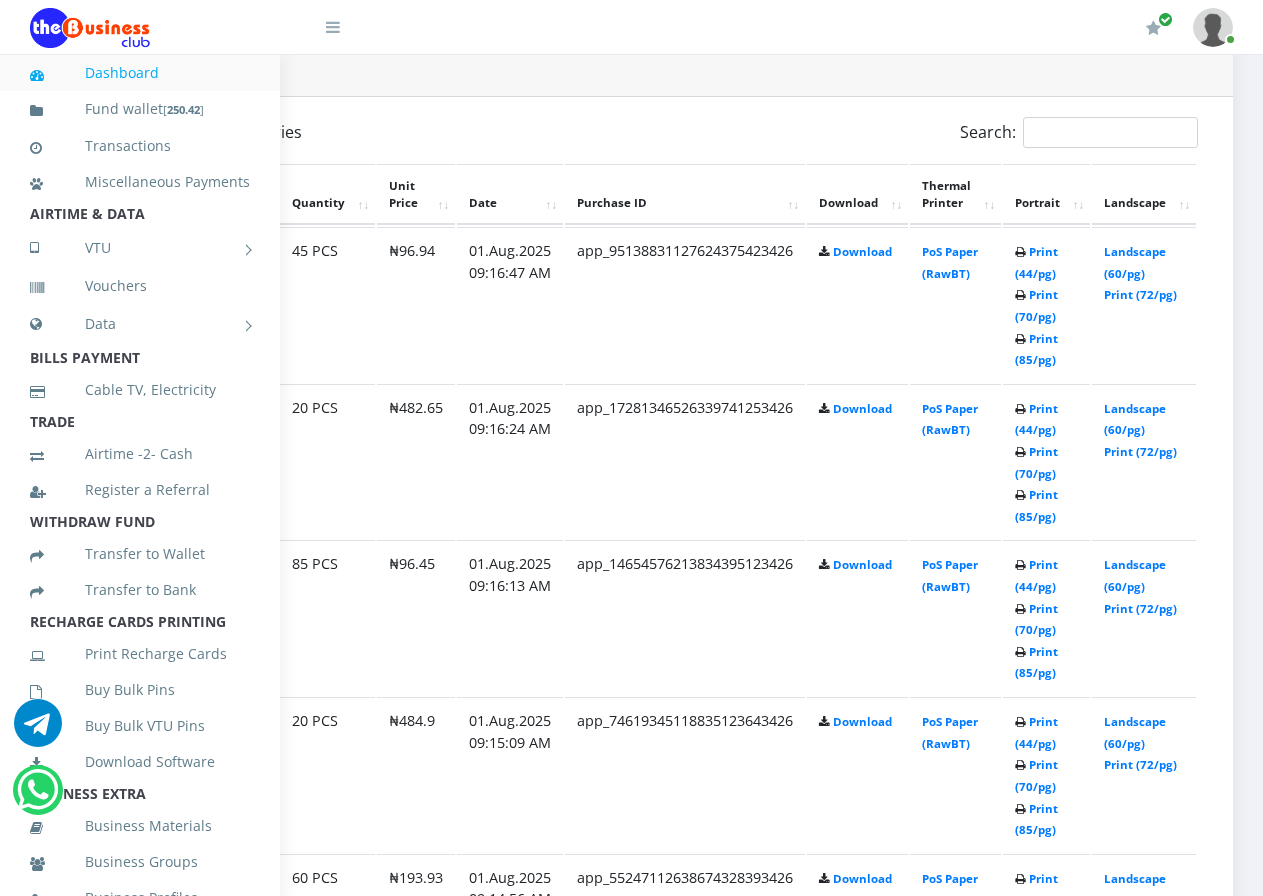 scroll, scrollTop: 1040, scrollLeft: 220, axis: both 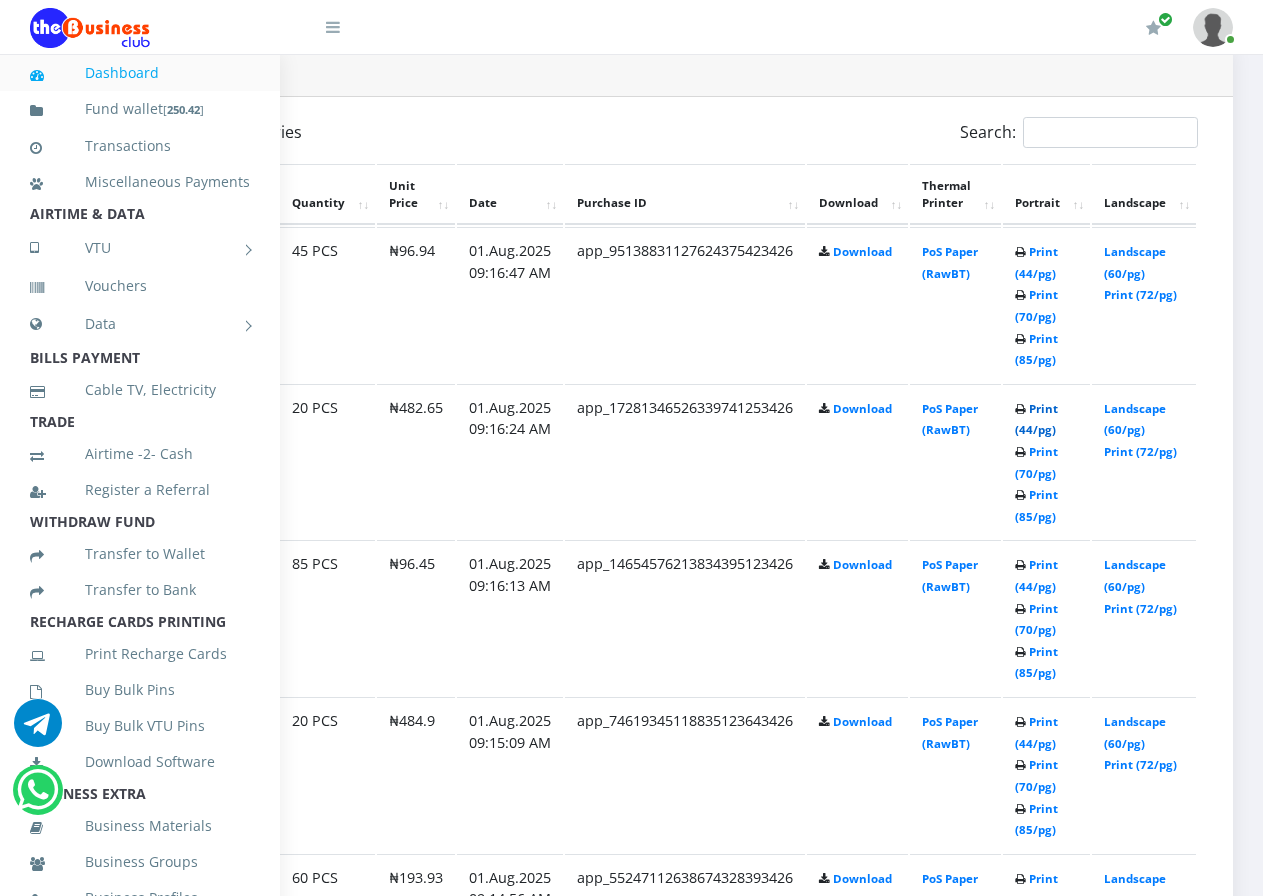 click on "Print (44/pg)" at bounding box center [1036, 419] 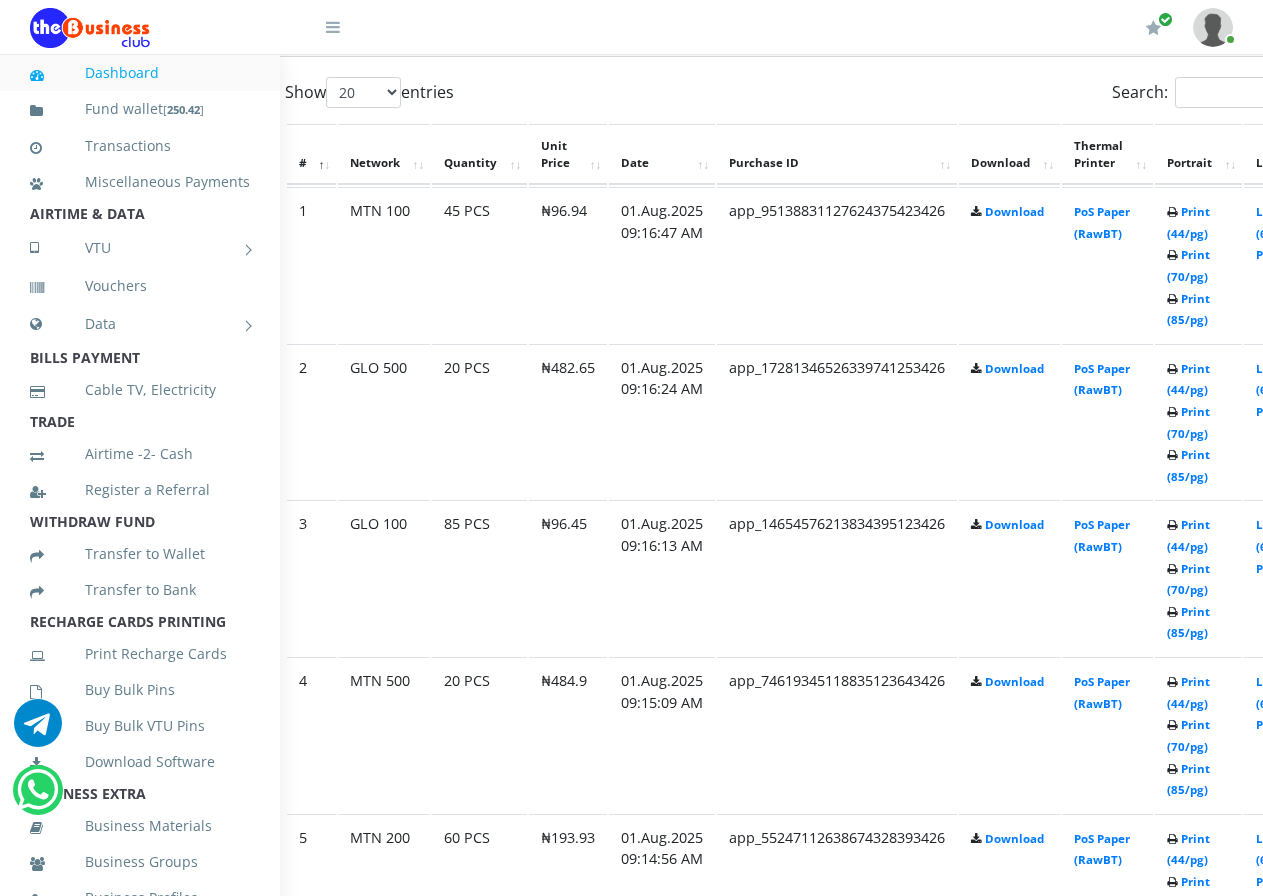 scroll, scrollTop: 1120, scrollLeft: 60, axis: both 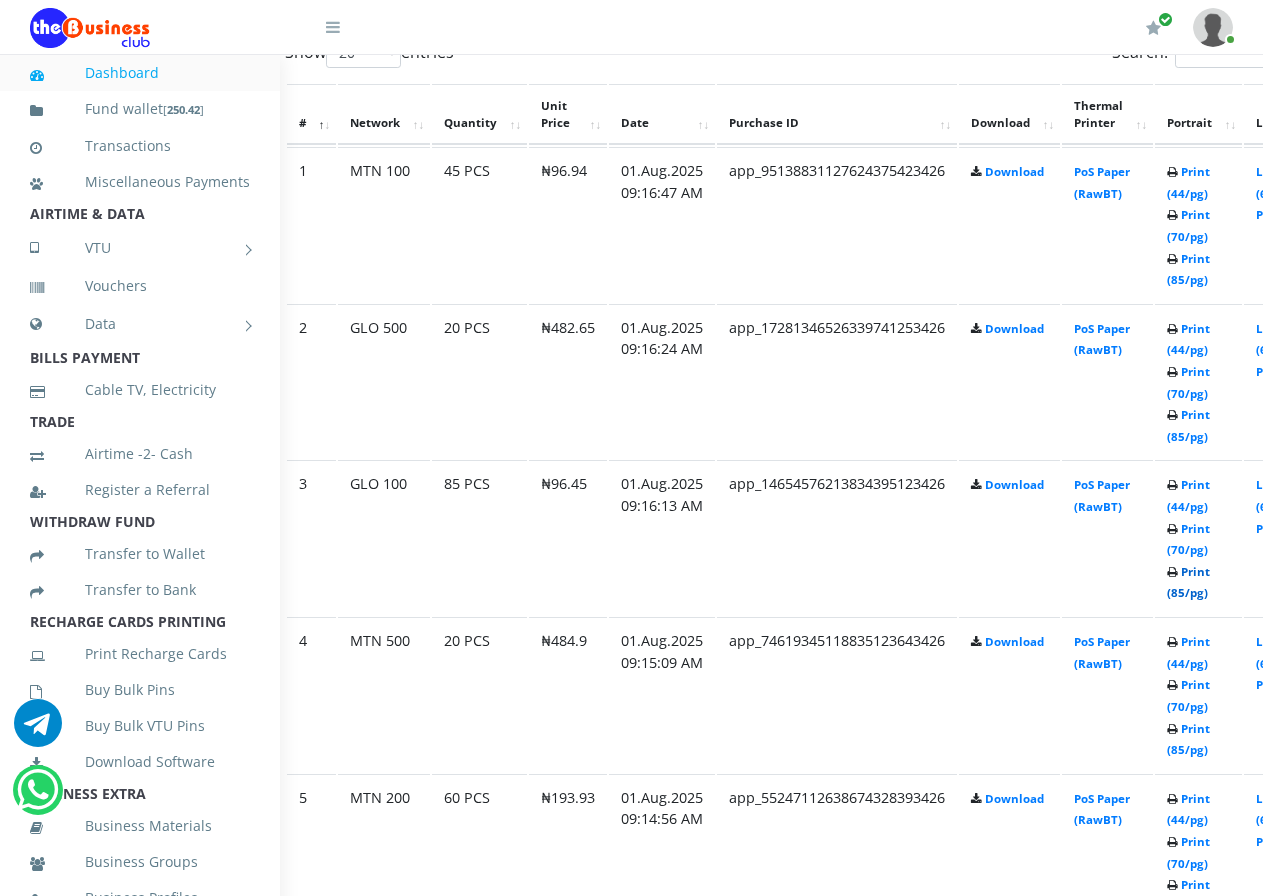 click on "Print (85/pg)" at bounding box center [1188, 582] 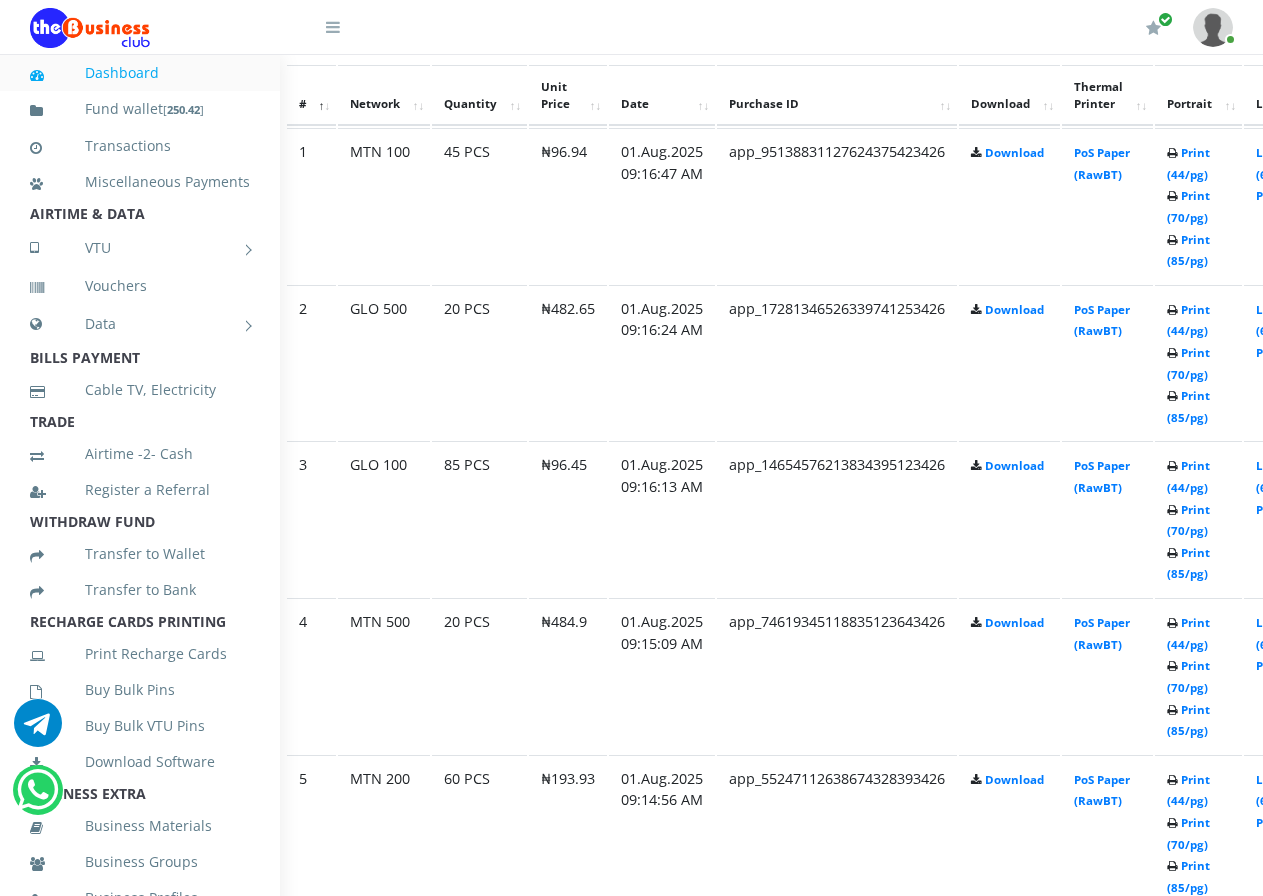 scroll, scrollTop: 1120, scrollLeft: 60, axis: both 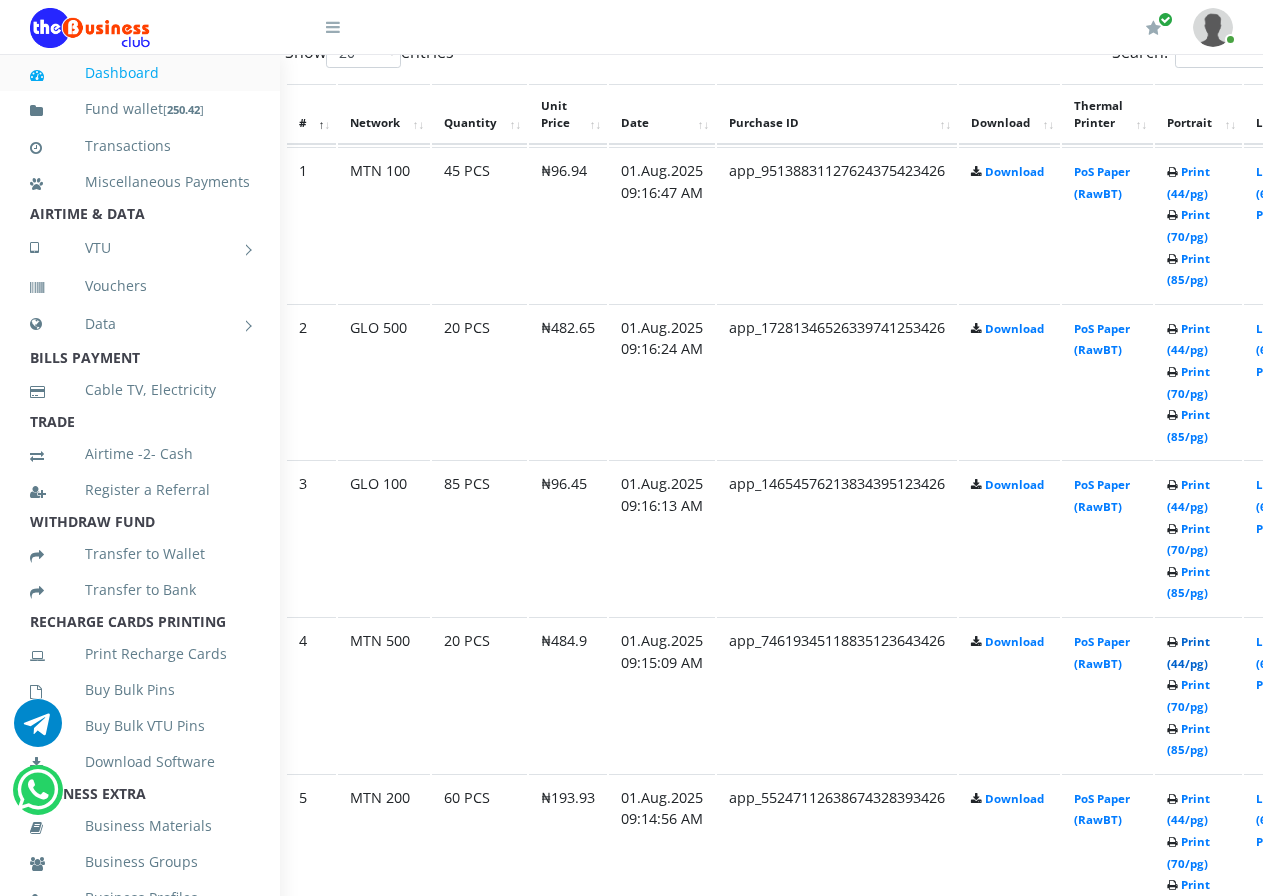 click on "Print (44/pg)" at bounding box center [1188, 652] 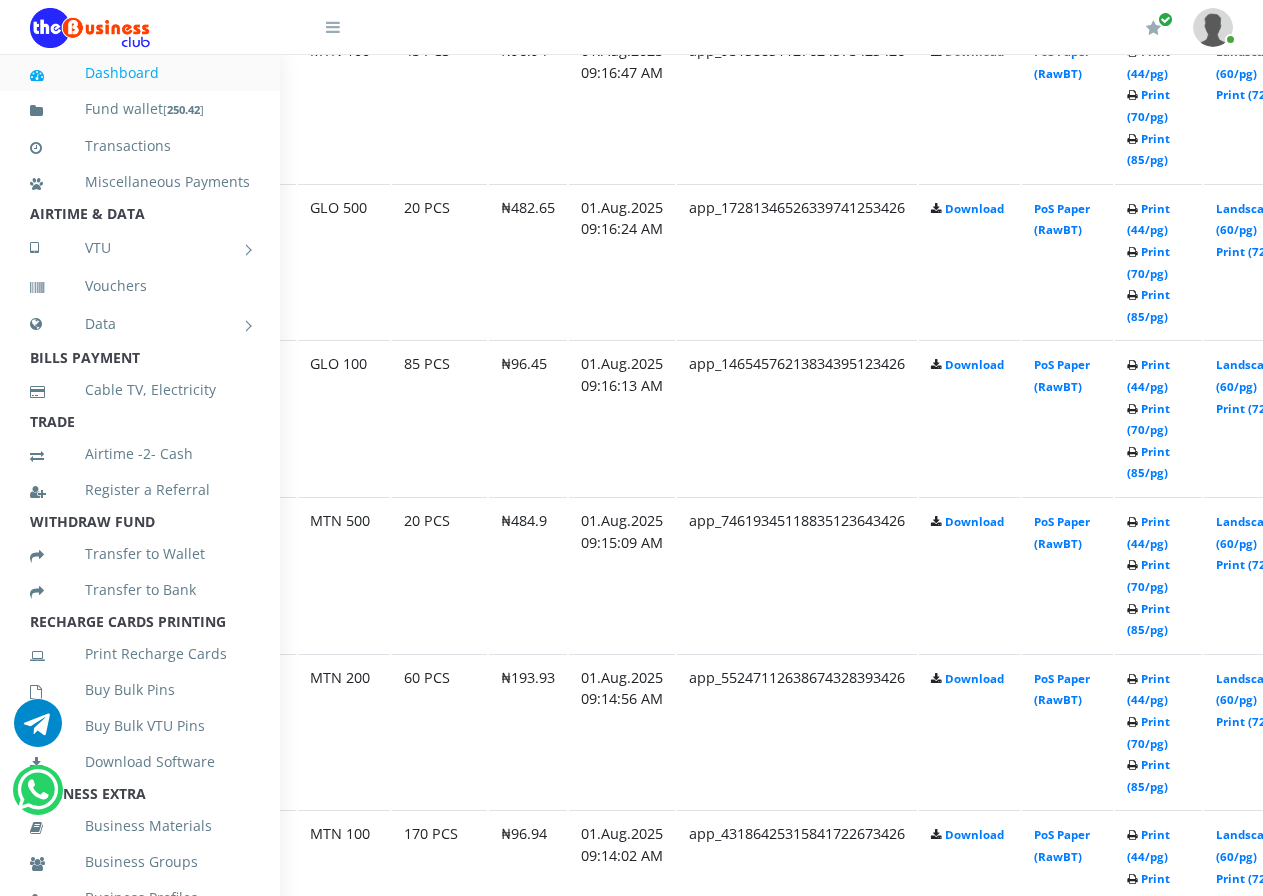 scroll, scrollTop: 1240, scrollLeft: 220, axis: both 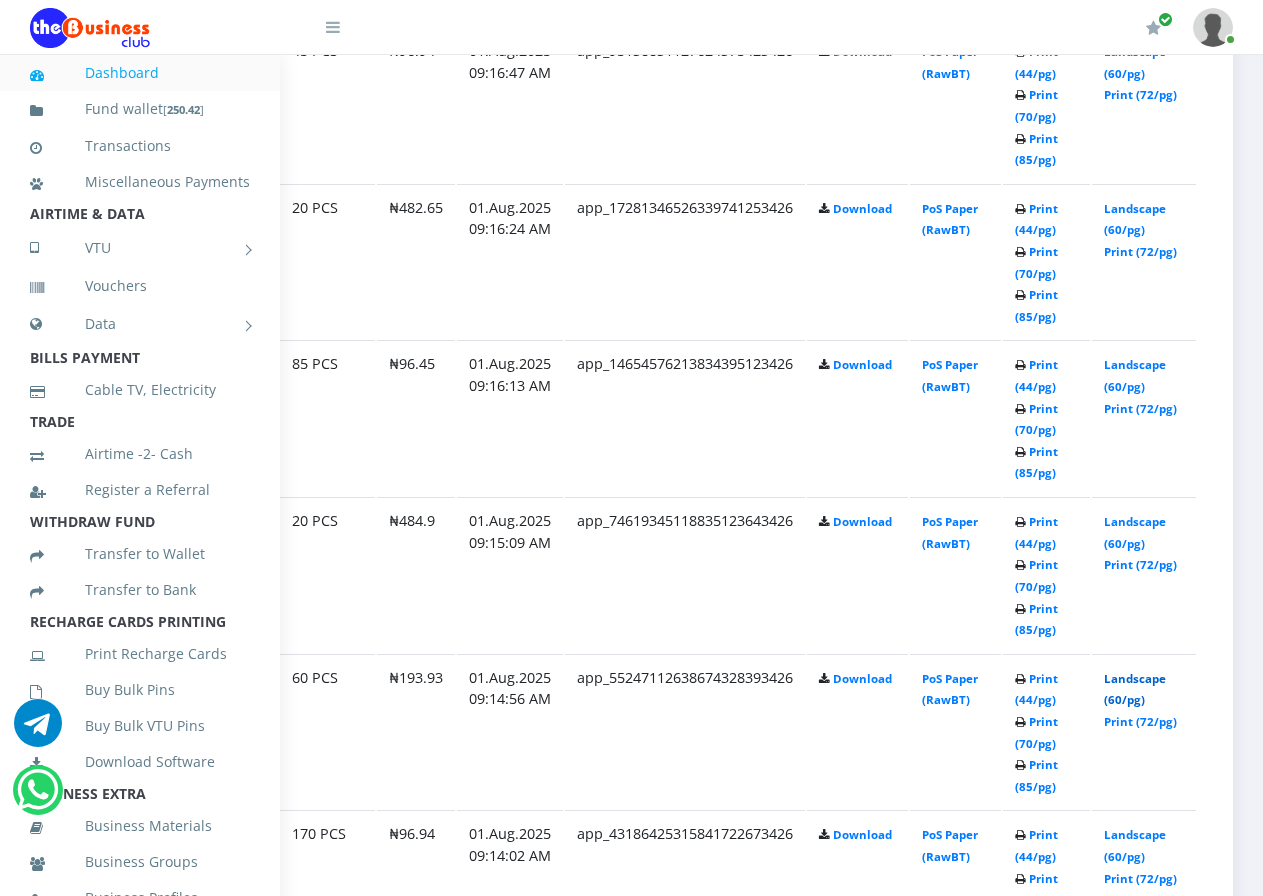 click on "Landscape (60/pg)" at bounding box center (1135, 689) 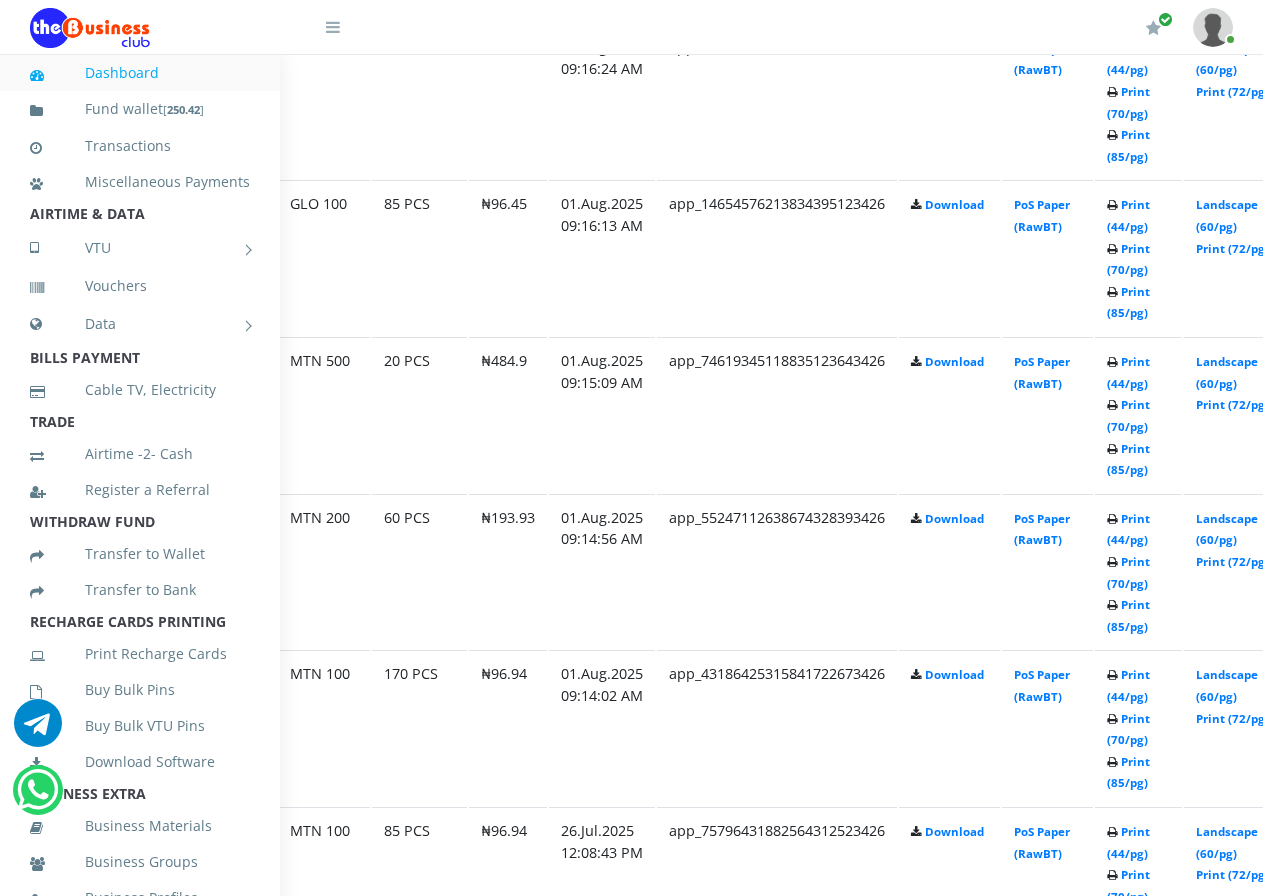 scroll, scrollTop: 1400, scrollLeft: 160, axis: both 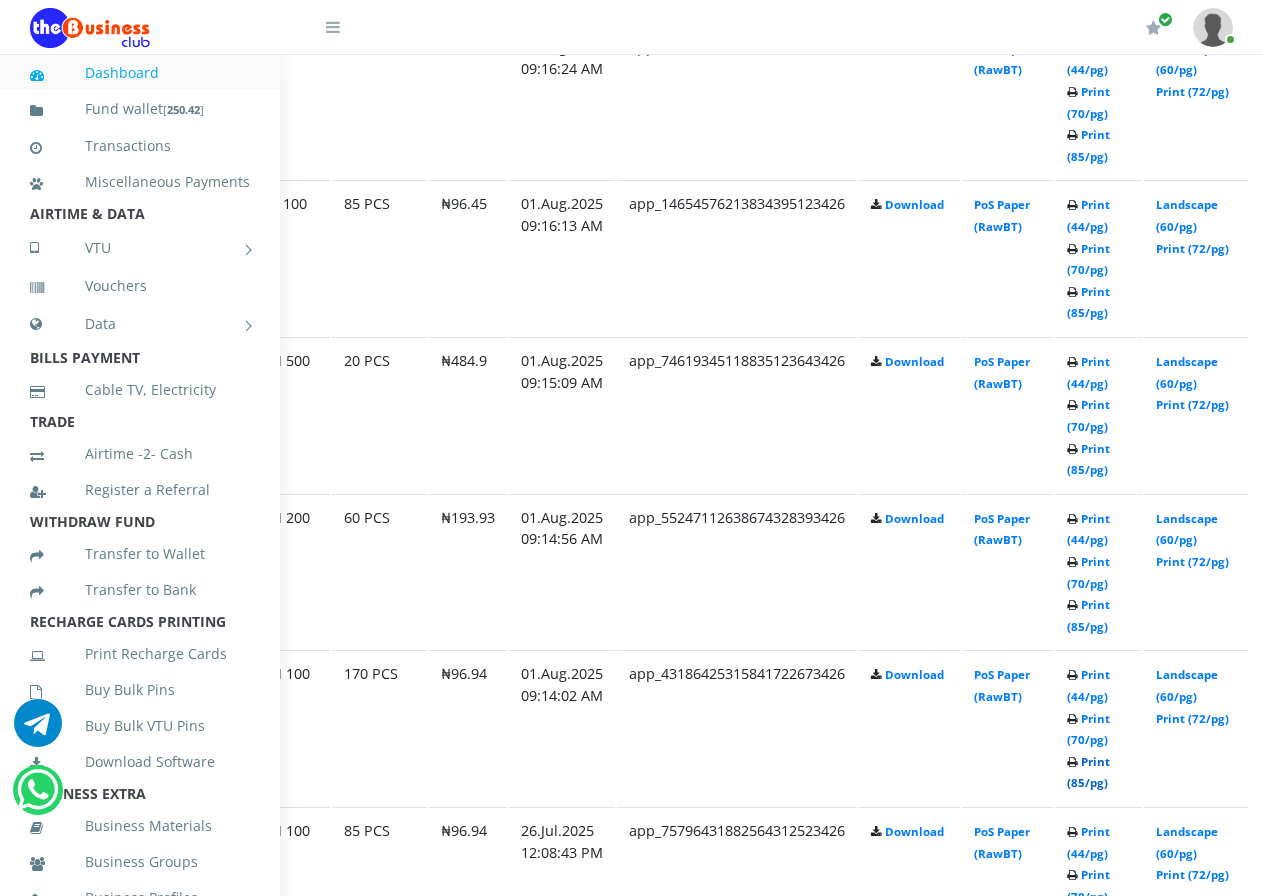 click on "Print (85/pg)" at bounding box center (1088, 772) 